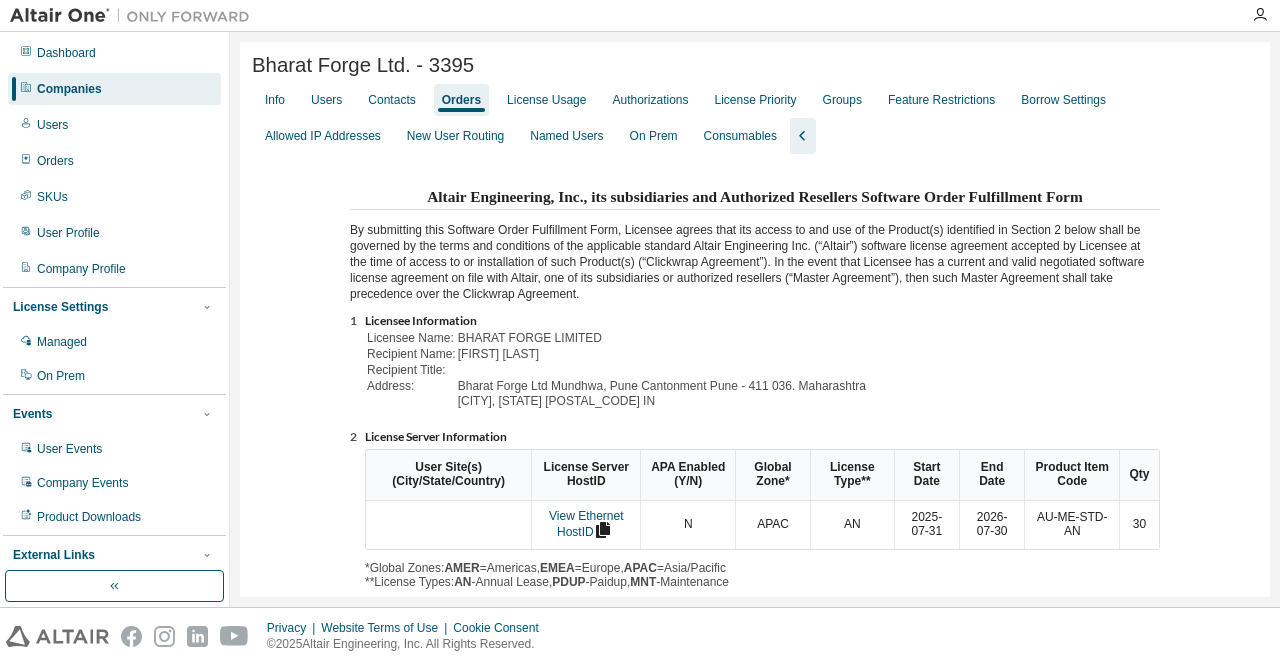 scroll, scrollTop: 0, scrollLeft: 0, axis: both 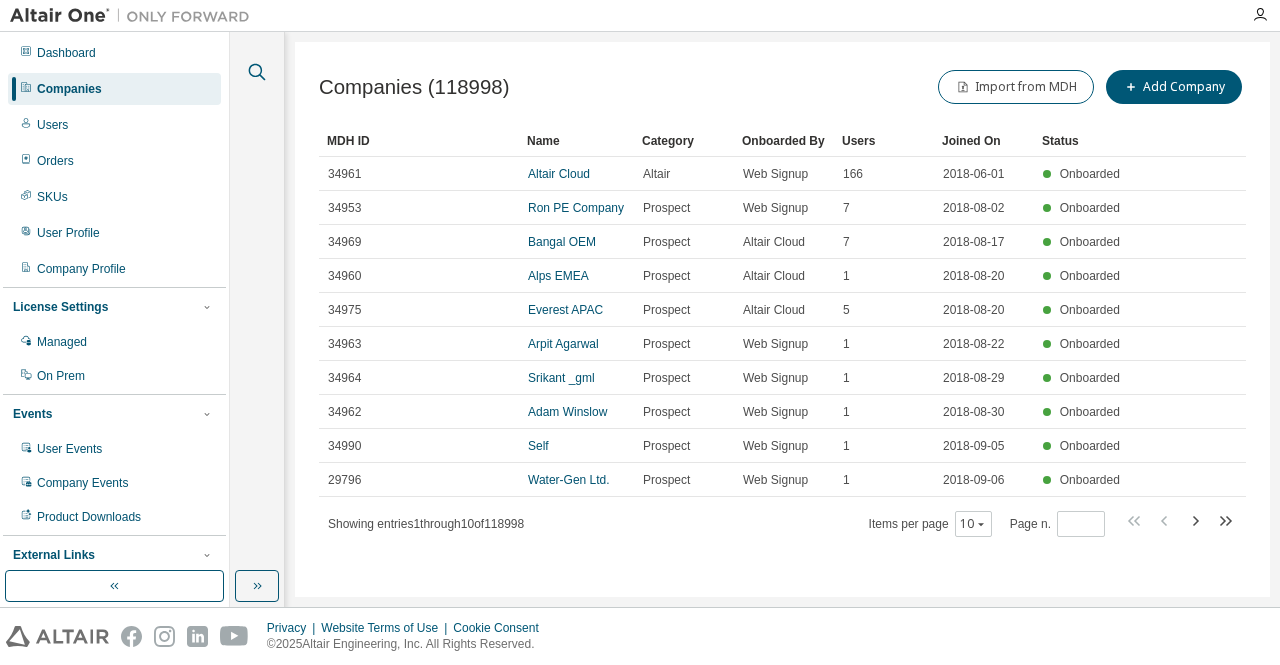 click 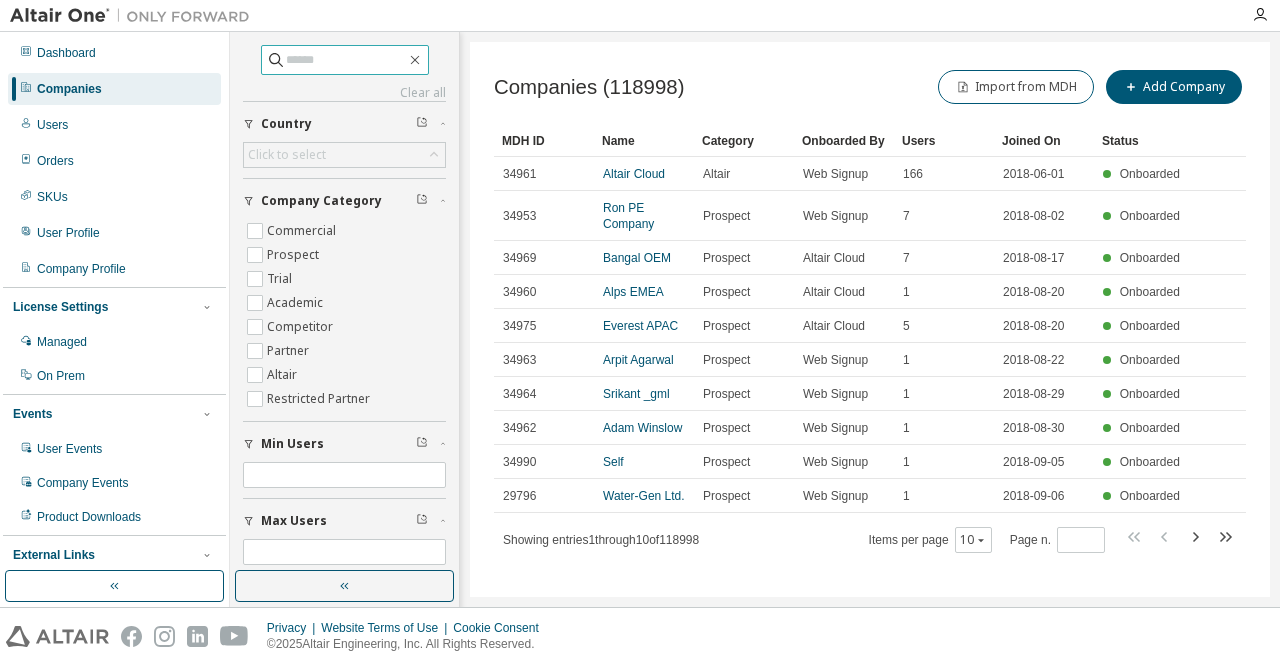 click at bounding box center [346, 60] 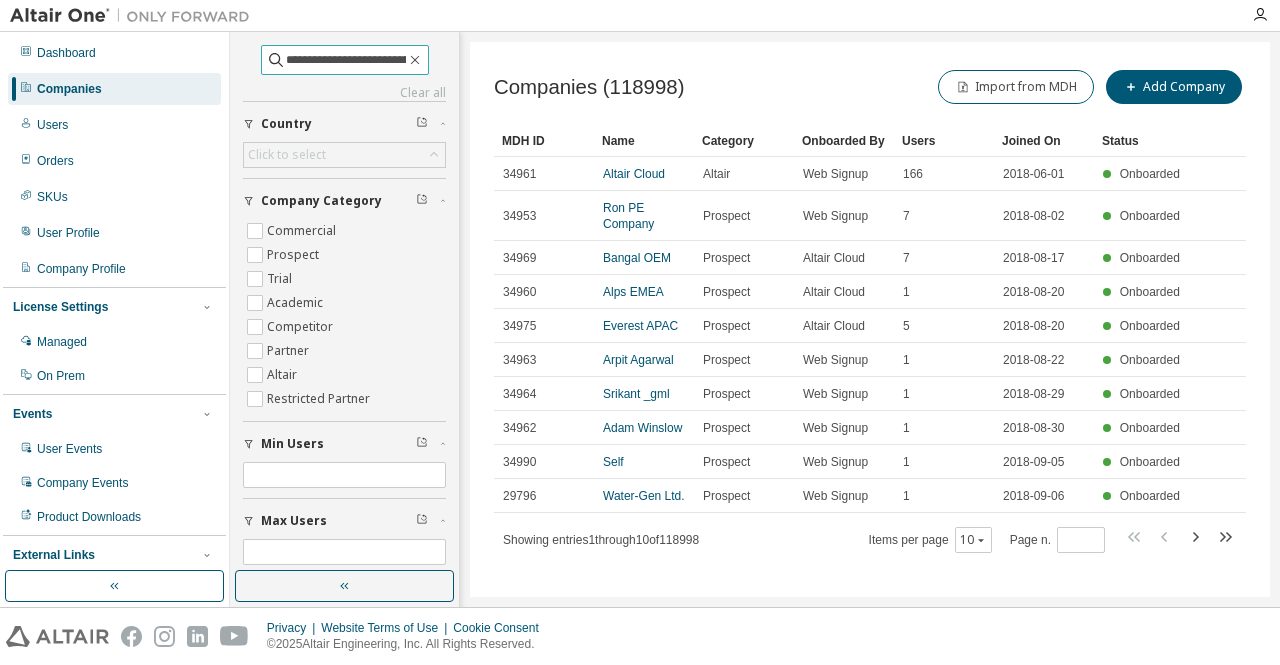 scroll, scrollTop: 0, scrollLeft: 6, axis: horizontal 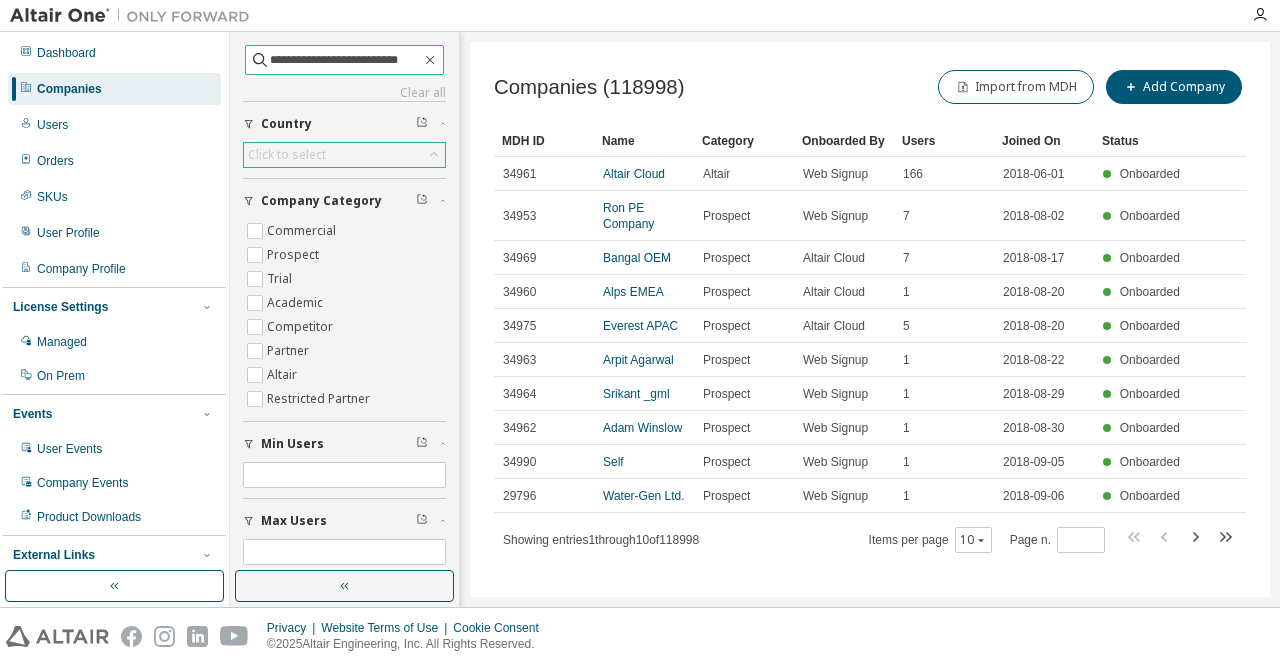 type on "**********" 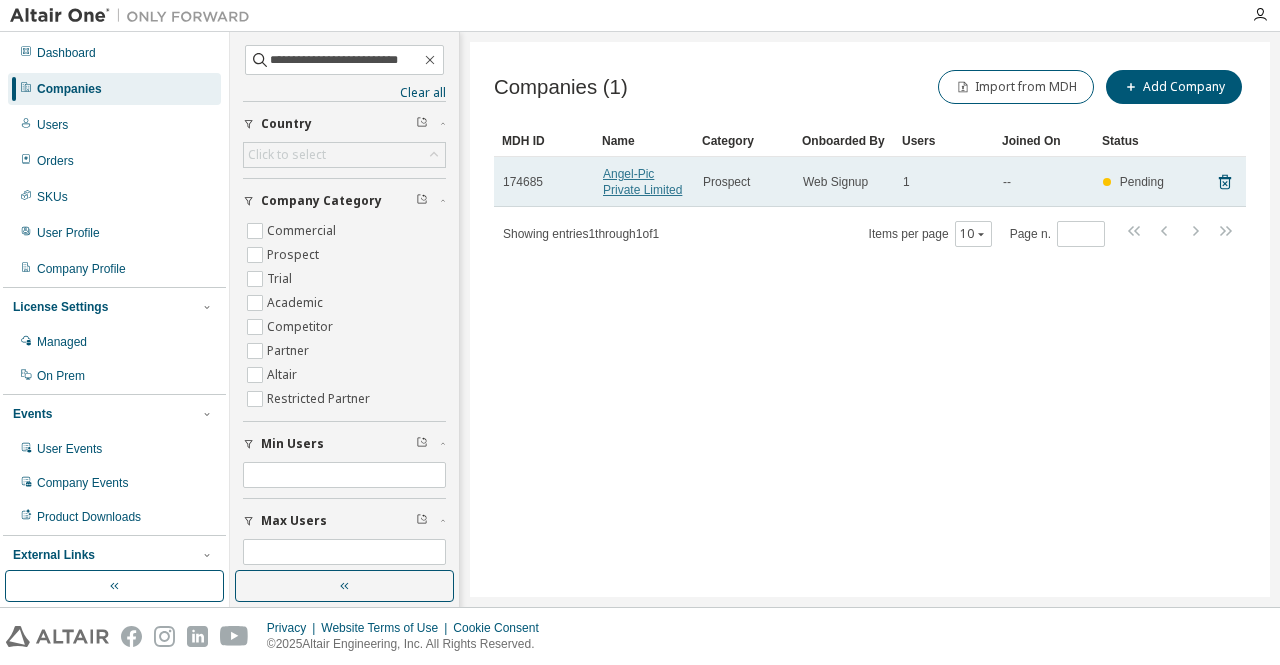 scroll, scrollTop: 0, scrollLeft: 0, axis: both 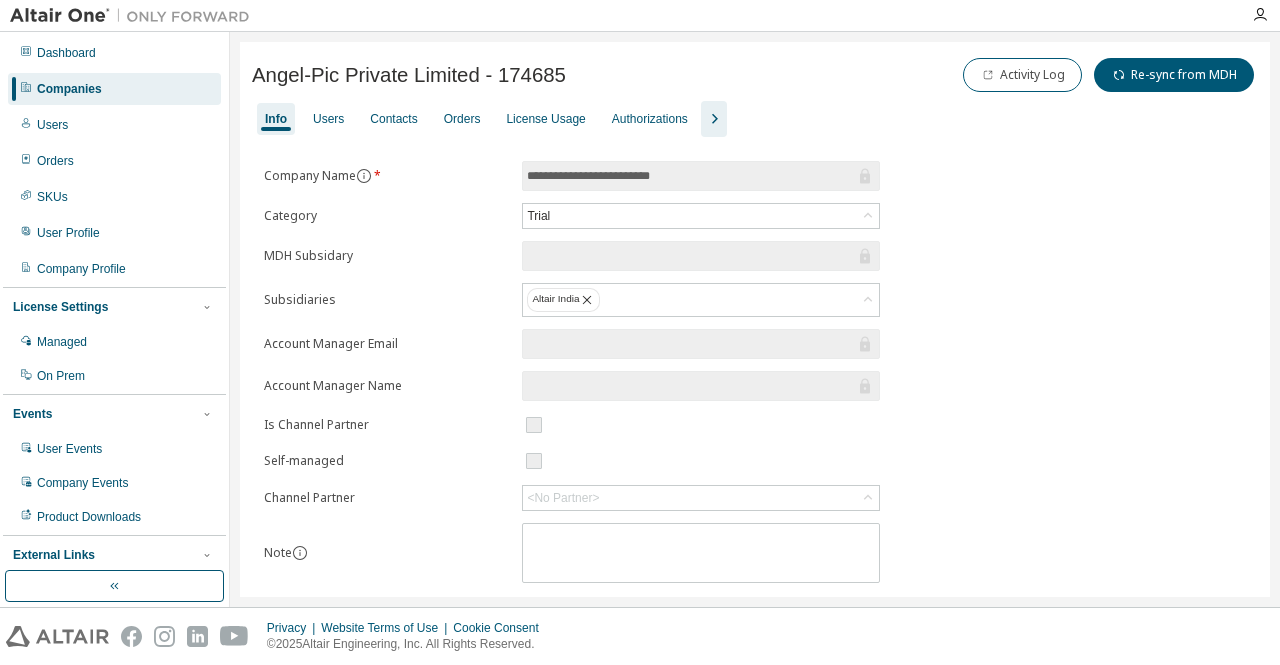 drag, startPoint x: 704, startPoint y: 179, endPoint x: 512, endPoint y: 187, distance: 192.1666 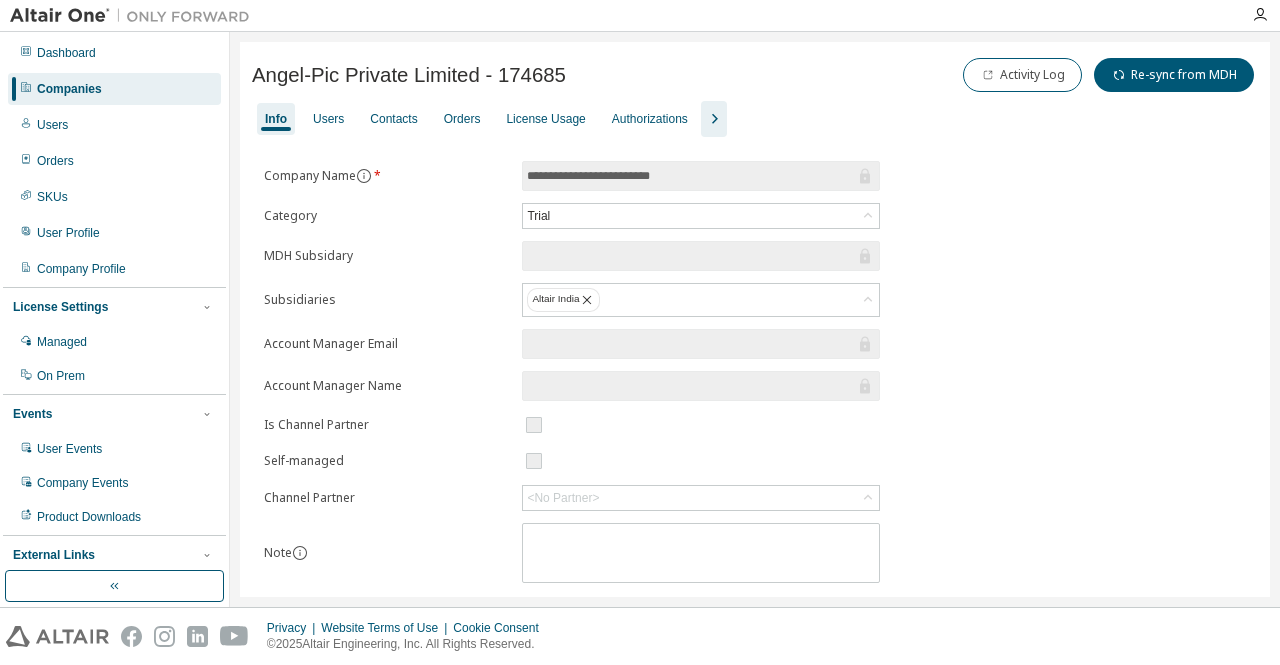 click on "Companies" at bounding box center [114, 89] 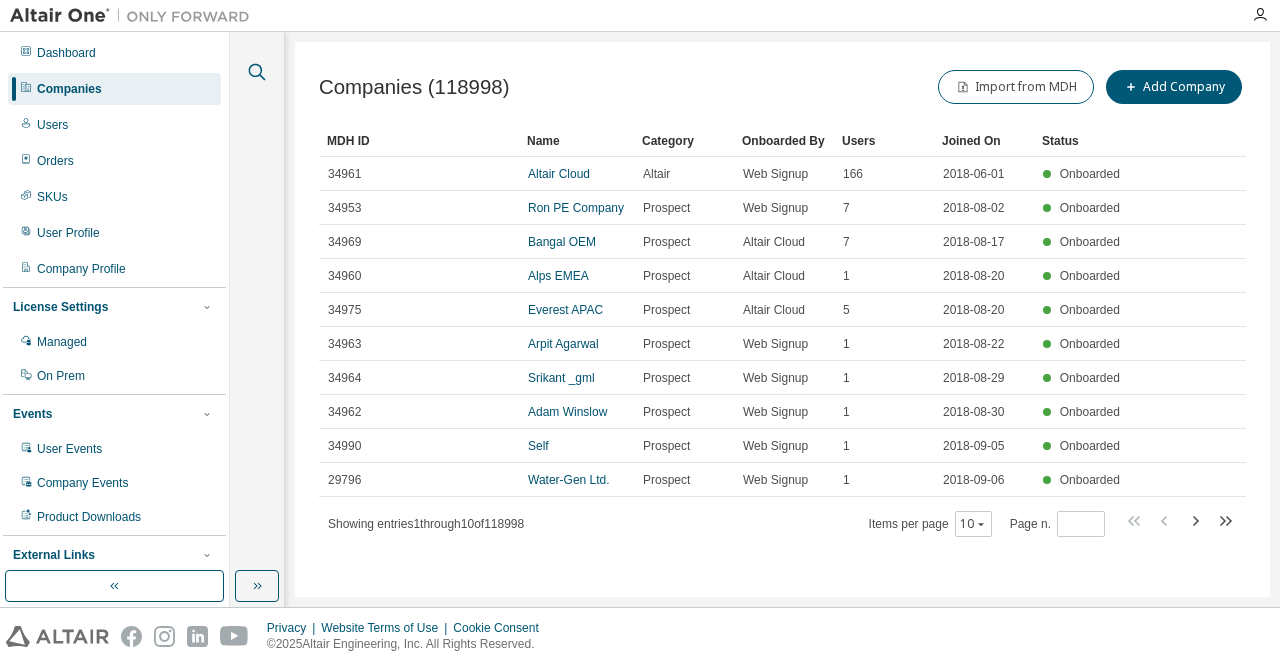 click 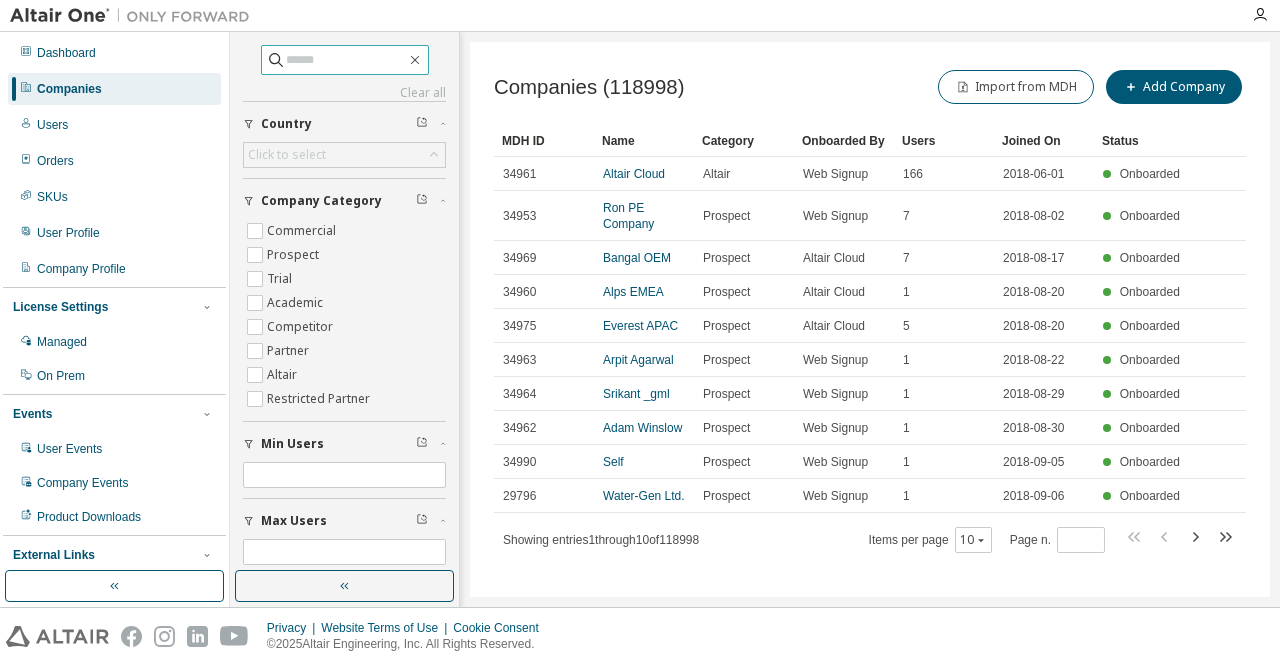 click at bounding box center (346, 60) 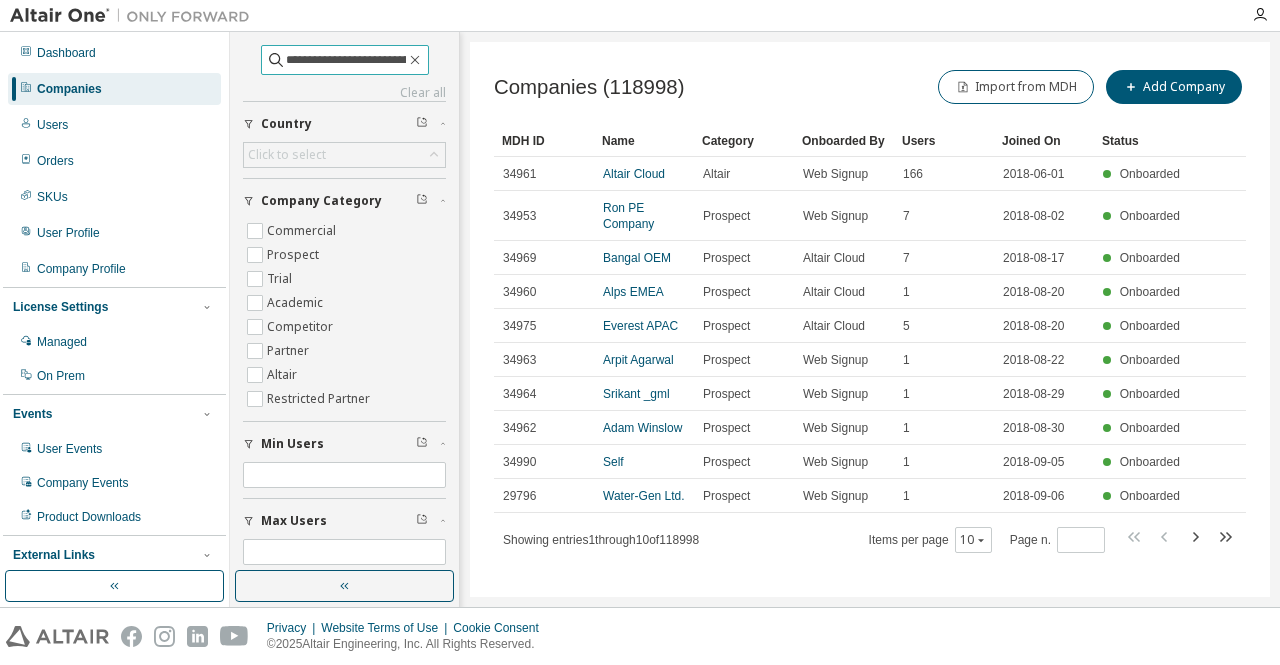 scroll, scrollTop: 0, scrollLeft: 22, axis: horizontal 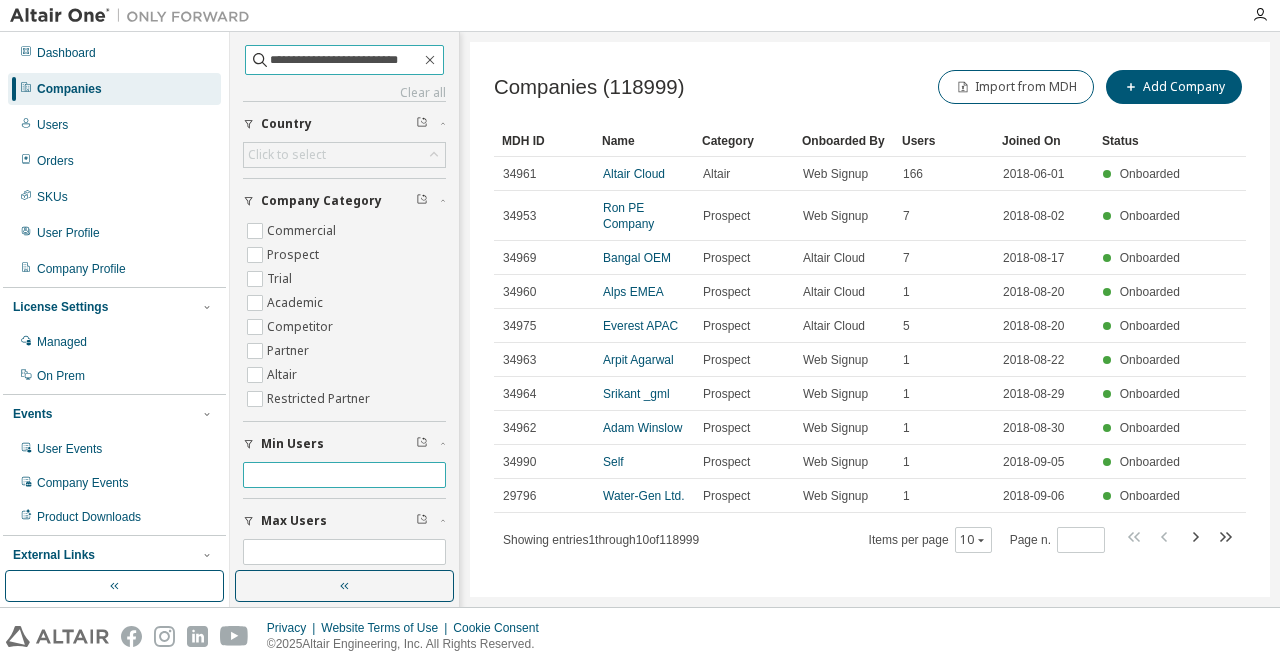 type on "**********" 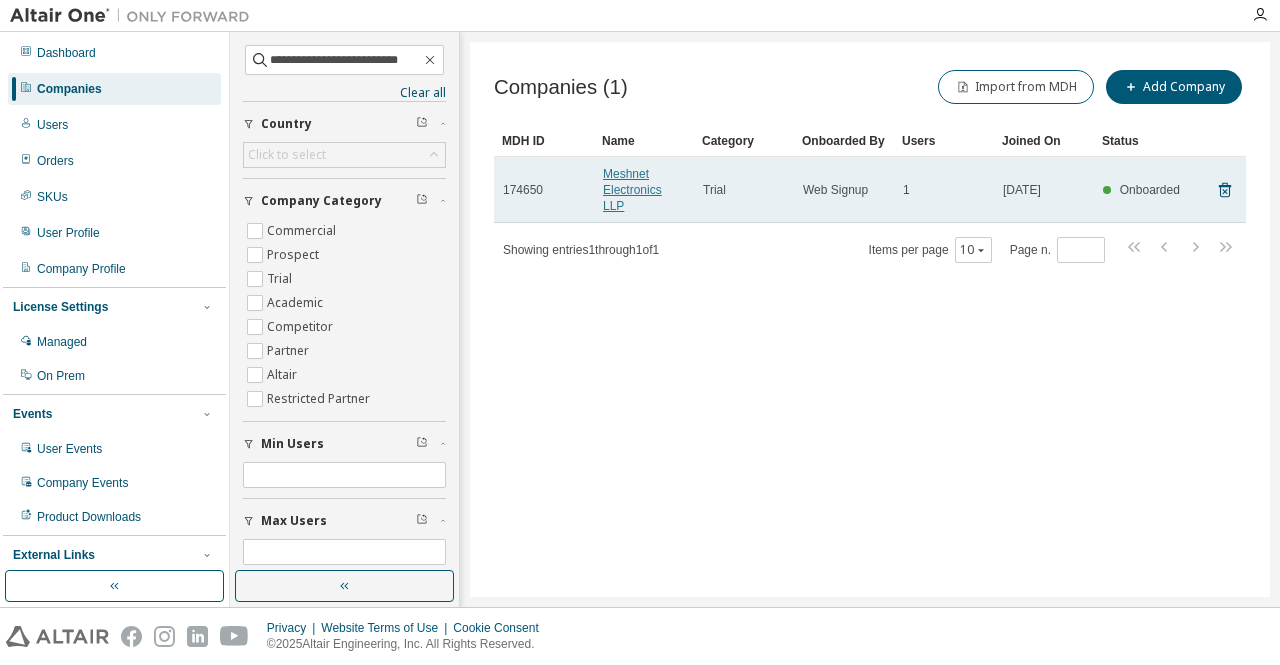 scroll, scrollTop: 0, scrollLeft: 0, axis: both 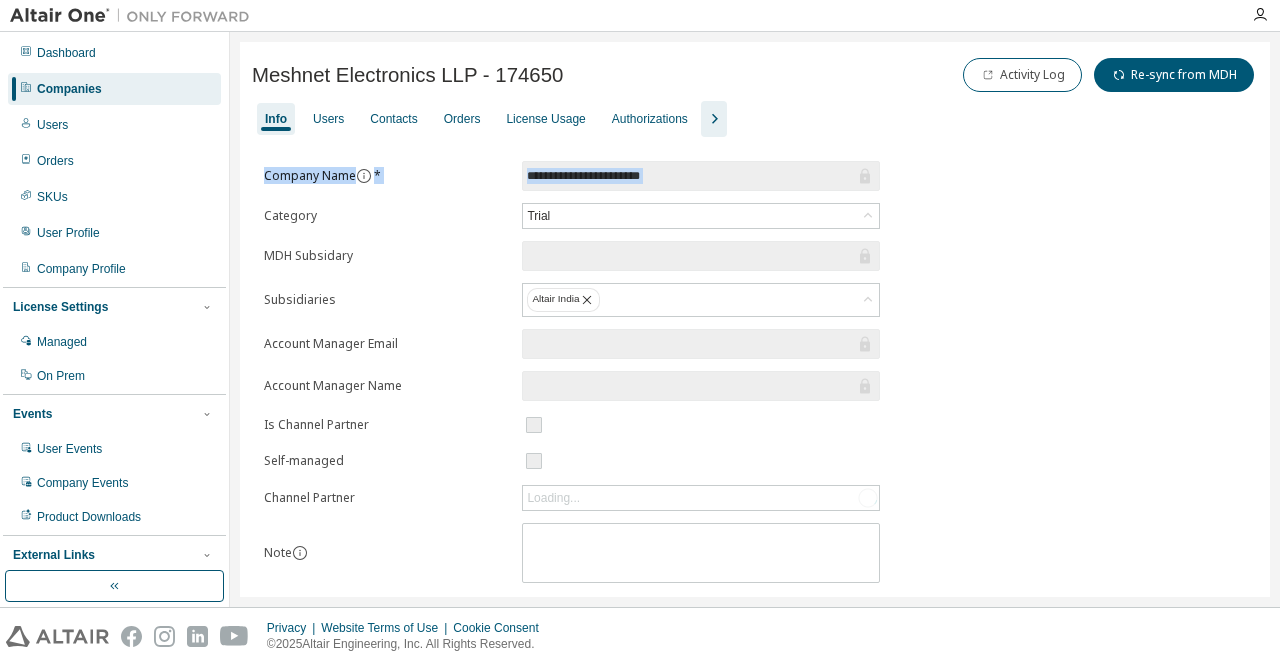 drag, startPoint x: 1278, startPoint y: 178, endPoint x: 1264, endPoint y: 125, distance: 54.81788 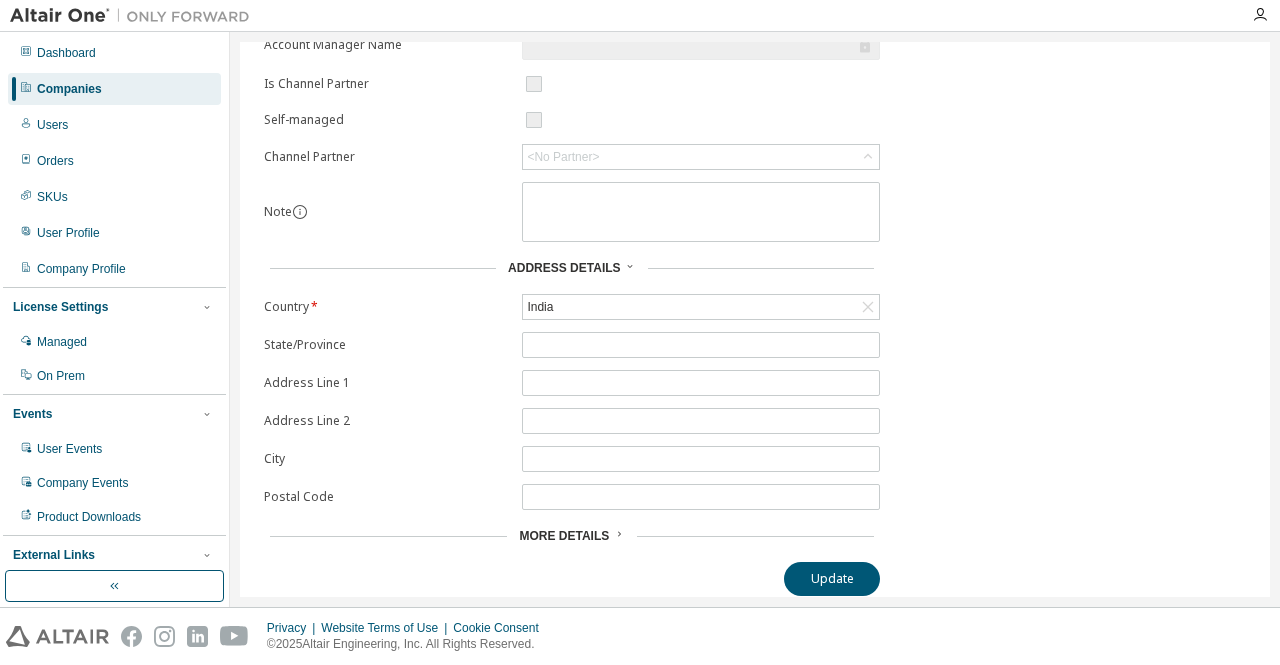 click on "More Details" at bounding box center (564, 536) 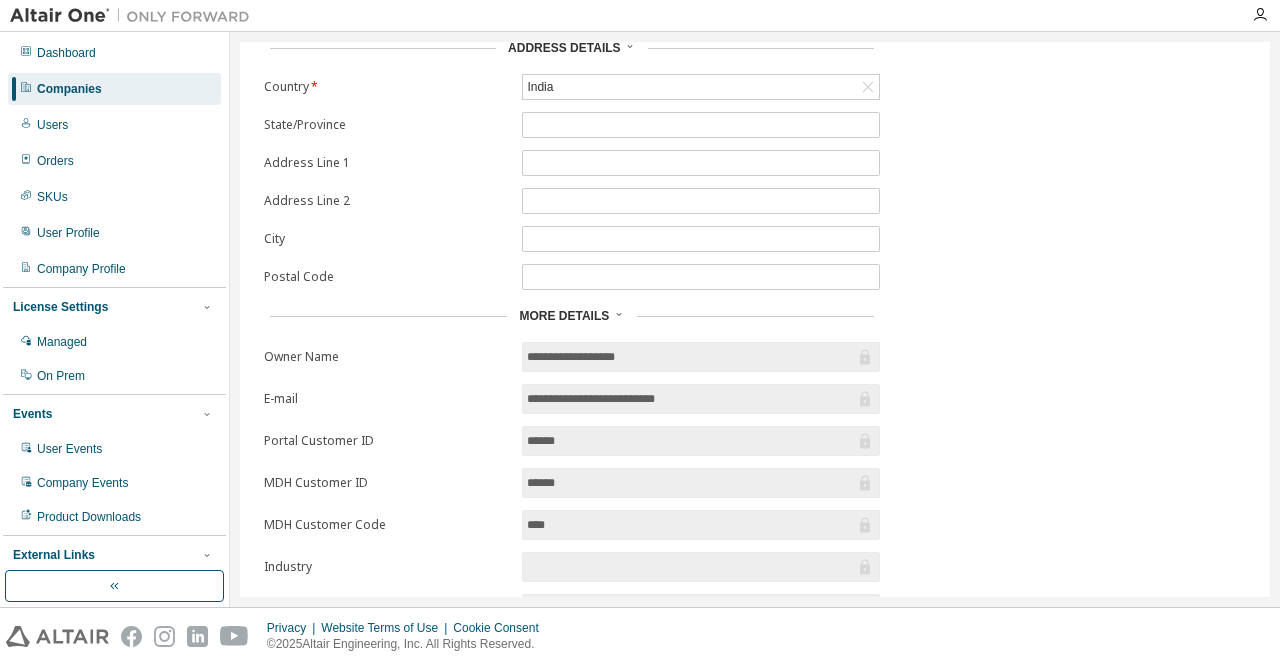 scroll, scrollTop: 574, scrollLeft: 0, axis: vertical 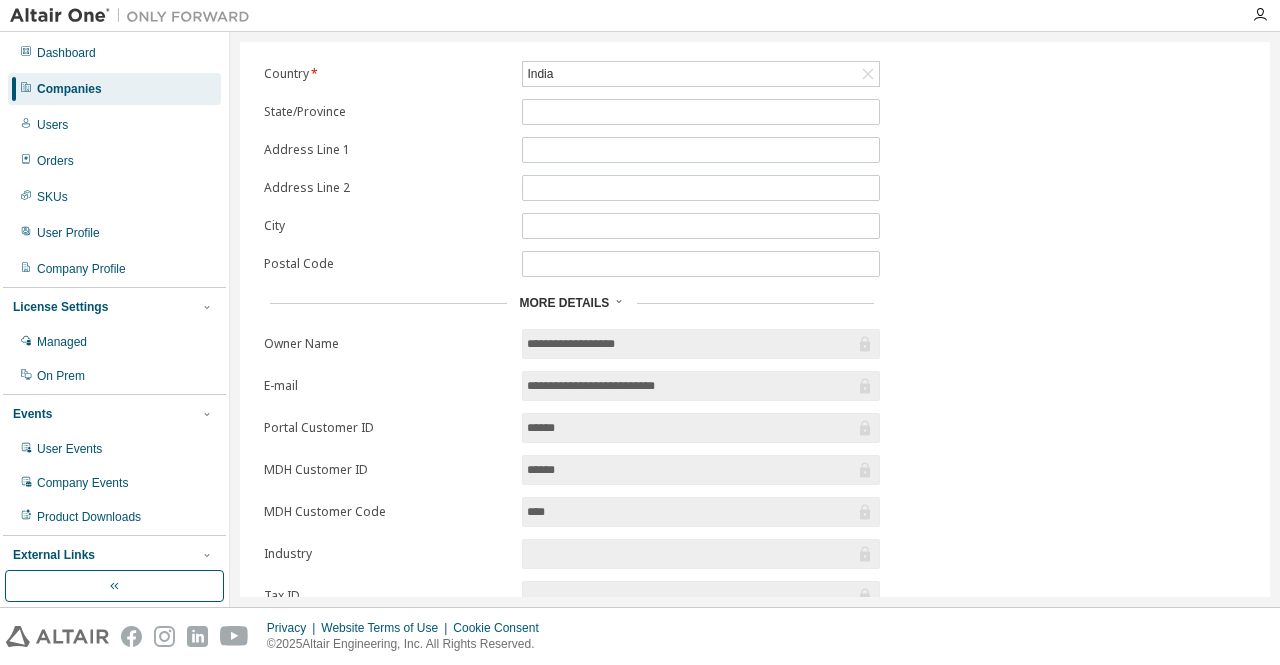 drag, startPoint x: 571, startPoint y: 502, endPoint x: 518, endPoint y: 505, distance: 53.08484 